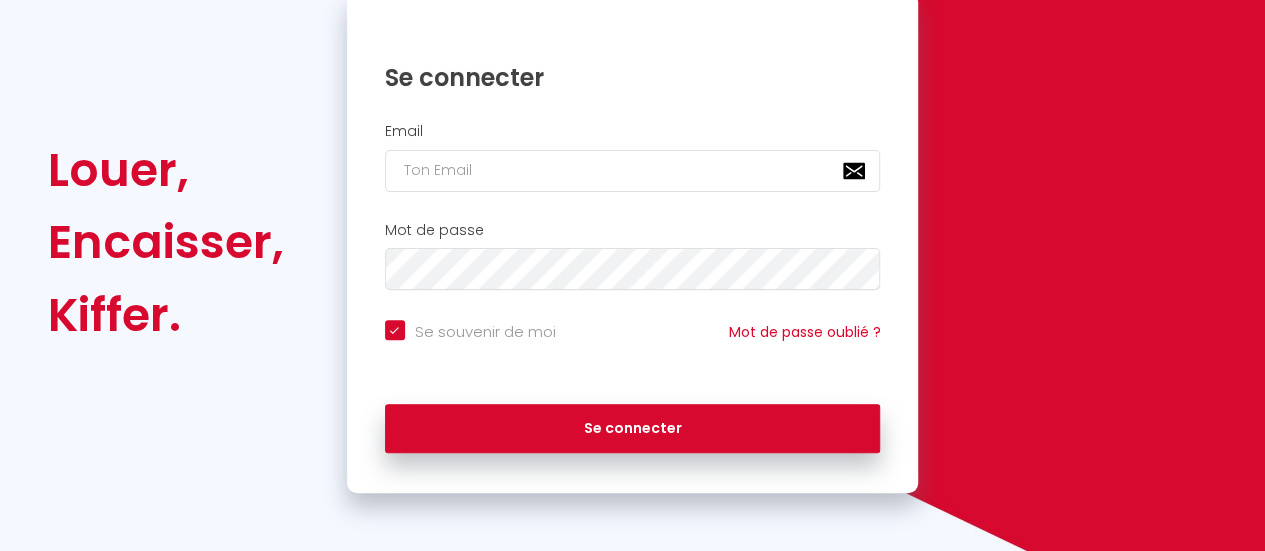 scroll, scrollTop: 185, scrollLeft: 0, axis: vertical 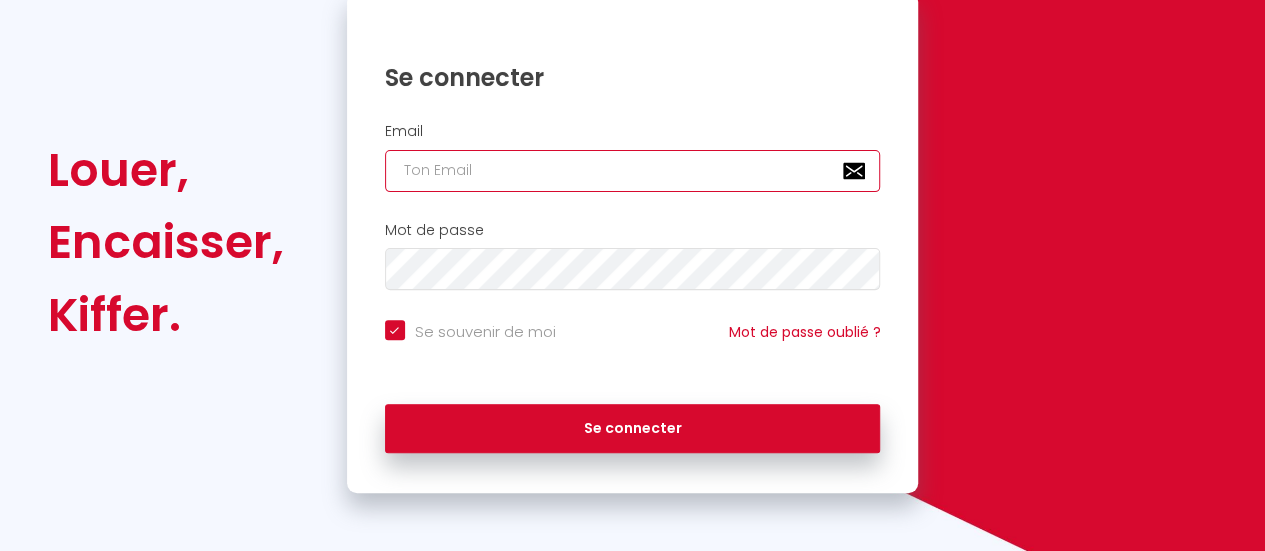 type on "[EMAIL]" 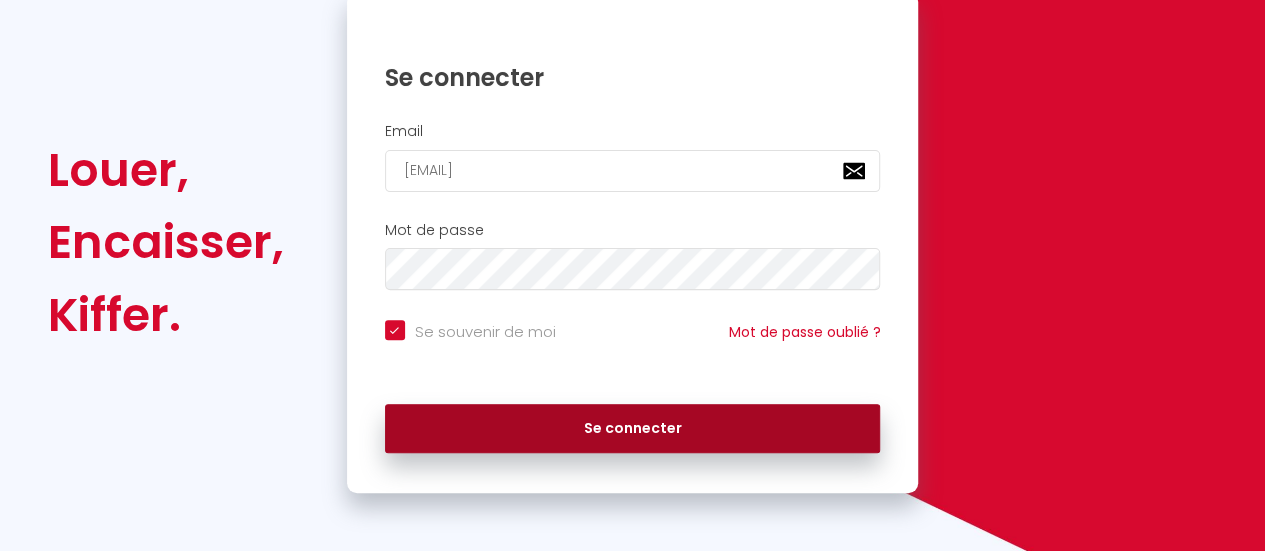 drag, startPoint x: 610, startPoint y: 473, endPoint x: 591, endPoint y: 425, distance: 51.62364 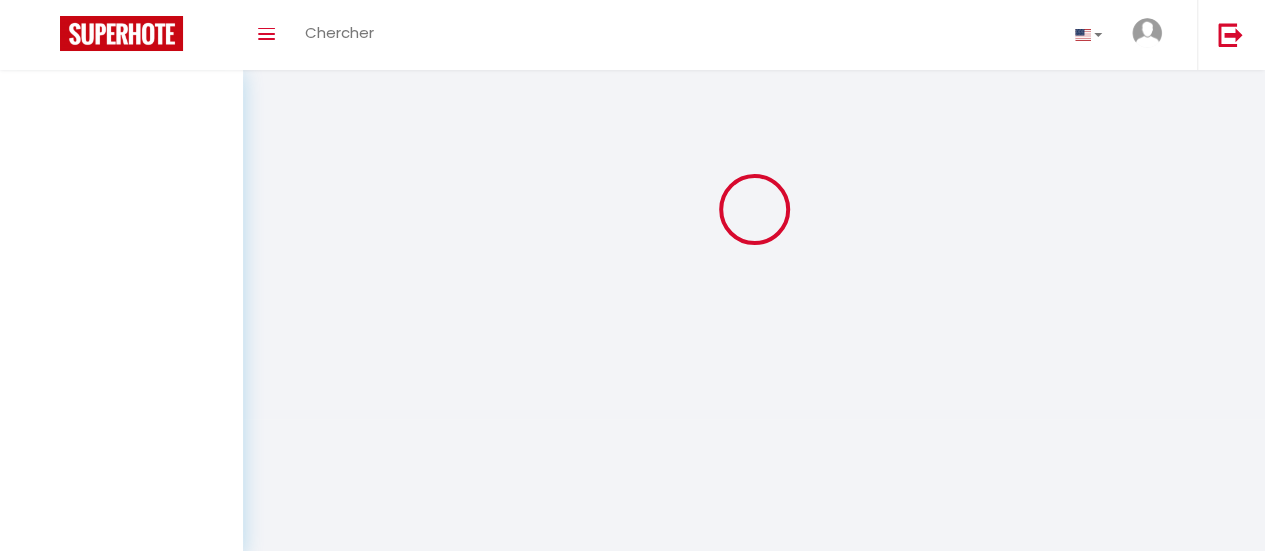 scroll, scrollTop: 0, scrollLeft: 0, axis: both 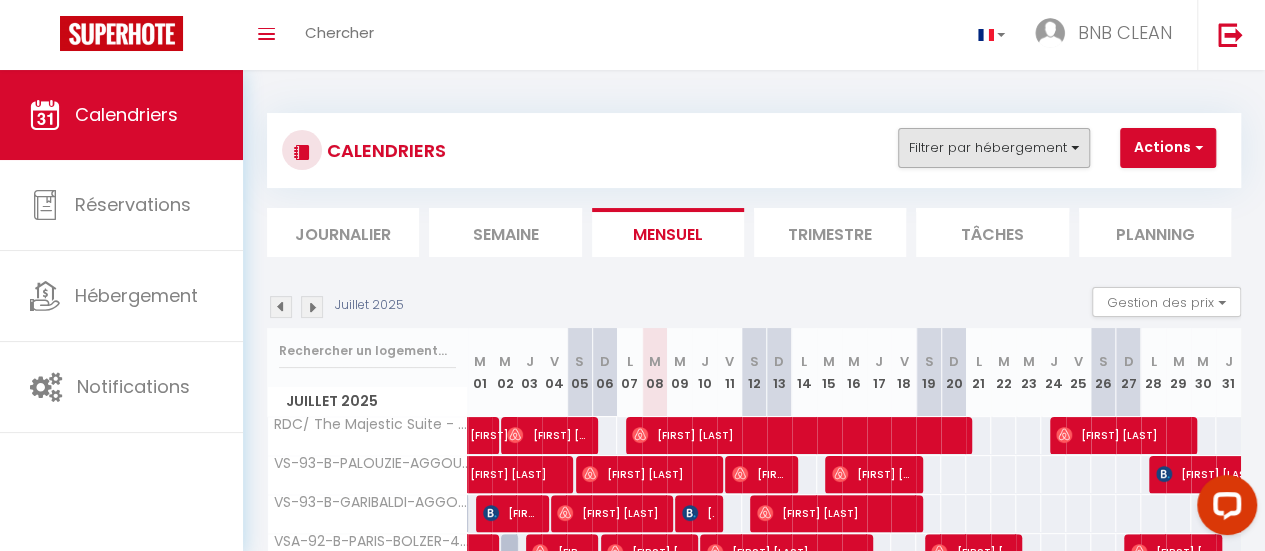 click on "CALENDRIERS
Filtrer par hébergement
[CITY] Ardout       RDC/ The Majestic Suite - Saint-Germain     1G/ The Majestic Suite - Trocadéro     4D/ The Majestic Suite - Elysée     5D/ The Majestic Suite- Étoile     5G/ The Majestic Suites - Louvre     2G/ The Majestic Suite - Montmartre     3D/ The Majestic Suite     4G/ The Majestic Suite- Concorde     Teilhol       COURCELLE157 / Appartement Élégant et Moderne au Cœur de [CITY] 12ᵉ     TEILHOL / The Premium Suites - [CITY] 17ème     Autres       VS-93-B-PALOUZIE-AGGOUNE 1-2P/17M/52-62 · Superbe Studio-  Saint Ouen - proche [CITY] - 2per     VS-93-B-GARIBALDI-AGGOUNE 3-2P/18M/52-62 · Charmant appartement aux Portes de [CITY] - 2per     VSA-92-B-PARIS-BOLZER-4P/32M/71-85 · Moderne appartement aux portes de [CITY] - 4per     VS-92-B-ARMAND-LOS-6P/67M/96-115 · Brand New Apartment for 6ppl - near [CITY]     VS-93-B-PASTEUR-AGGOUNE 2-2P/18M/52-62 · Studio aux portes de [CITY]                Effacer" at bounding box center [754, 150] 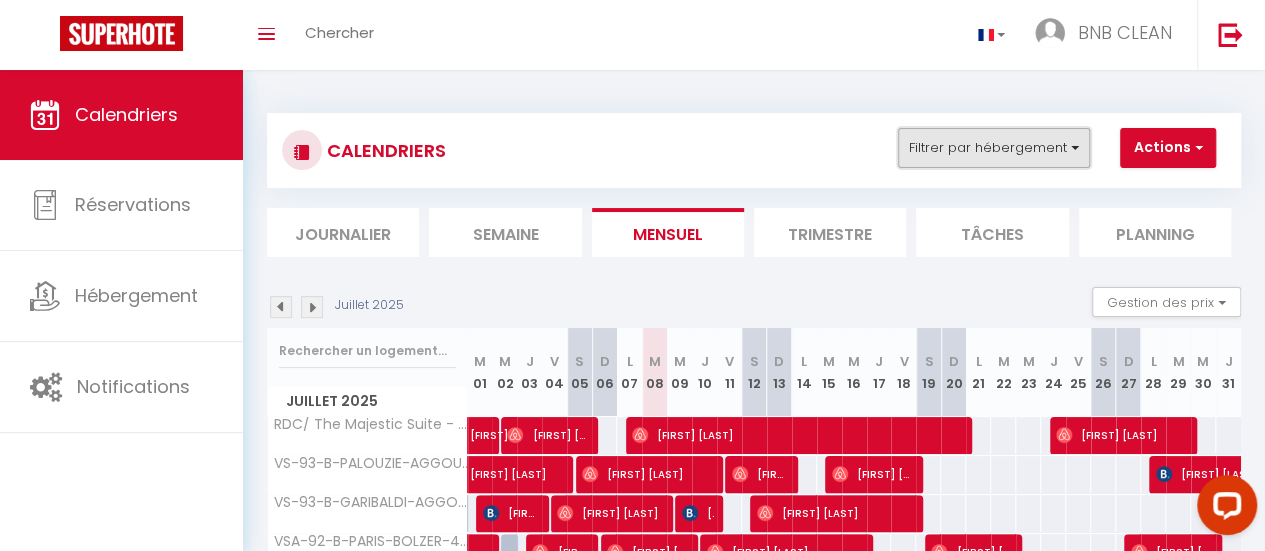 click on "Filtrer par hébergement" at bounding box center (994, 148) 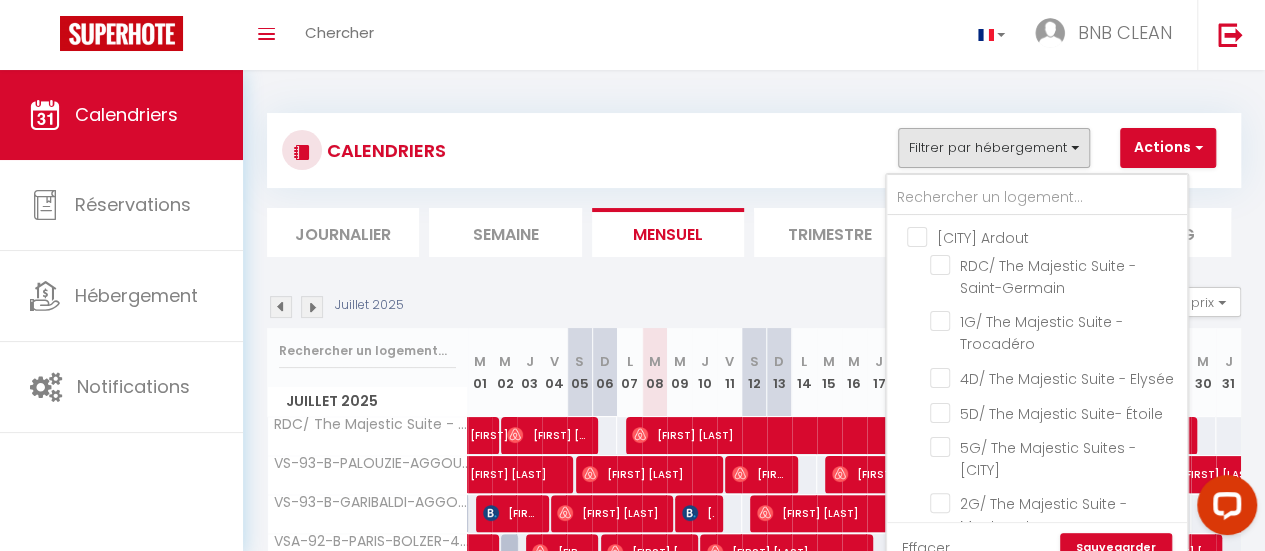 click on "[CITY] Ardout       RDC/ The Majestic Suite - Saint-Germain     1G/ The Majestic Suite - Trocadéro     4D/ The Majestic Suite - Elysée     5D/ The Majestic Suite- Étoile     5G/ The Majestic Suites - Louvre     2G/ The Majestic Suite - Montmartre     3D/ The Majestic Suite     4G/ The Majestic Suite- Concorde" at bounding box center [1037, 430] 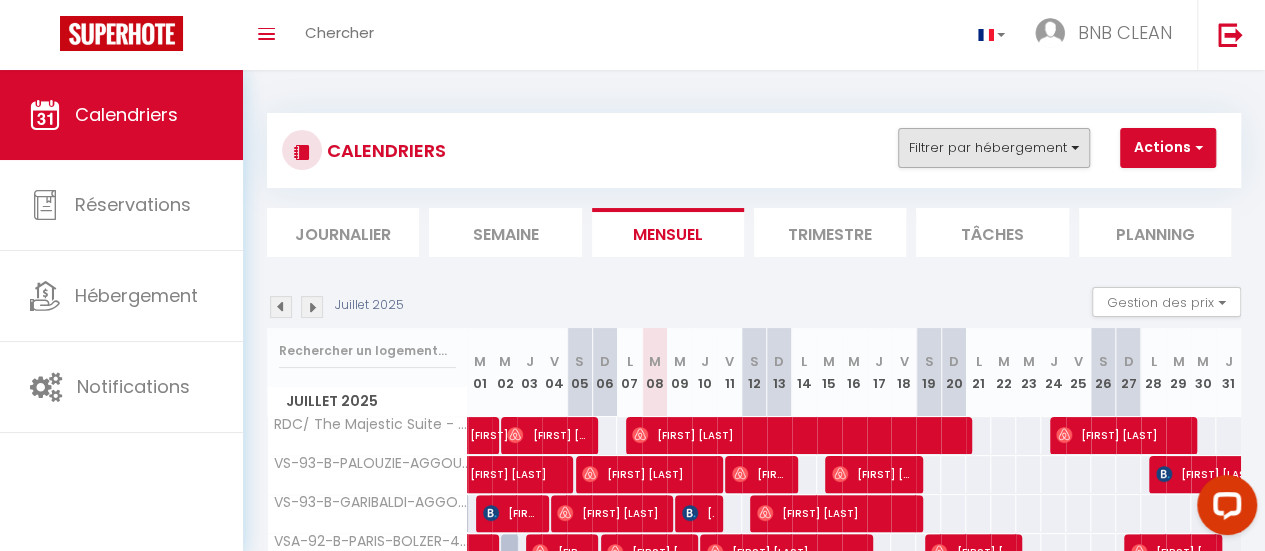 drag, startPoint x: 946, startPoint y: 170, endPoint x: 932, endPoint y: 148, distance: 26.076809 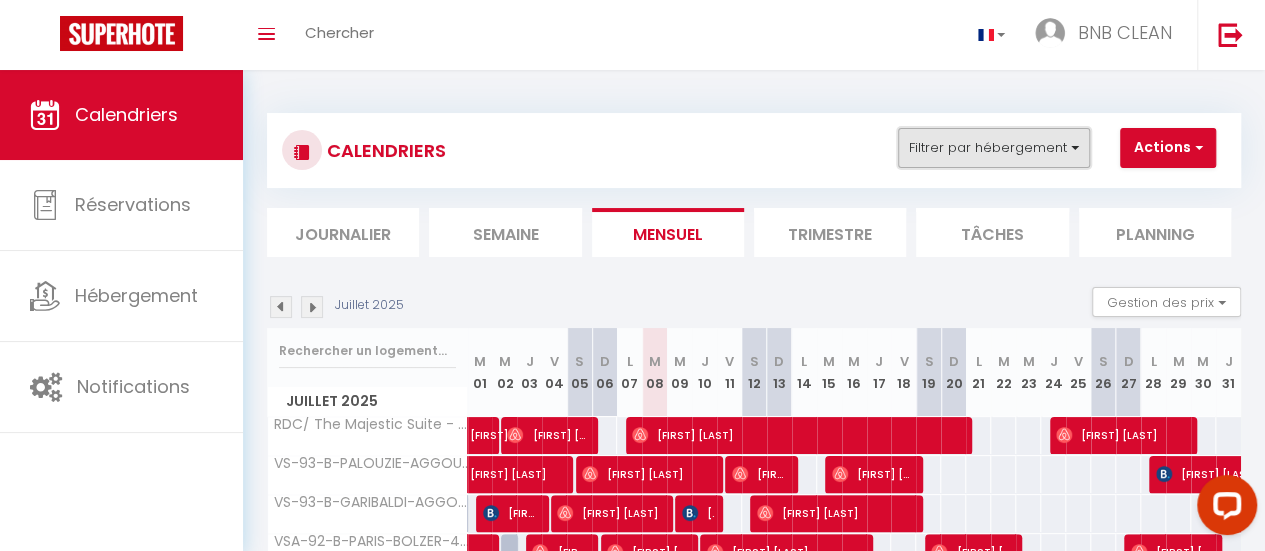 click on "Filtrer par hébergement" at bounding box center [994, 148] 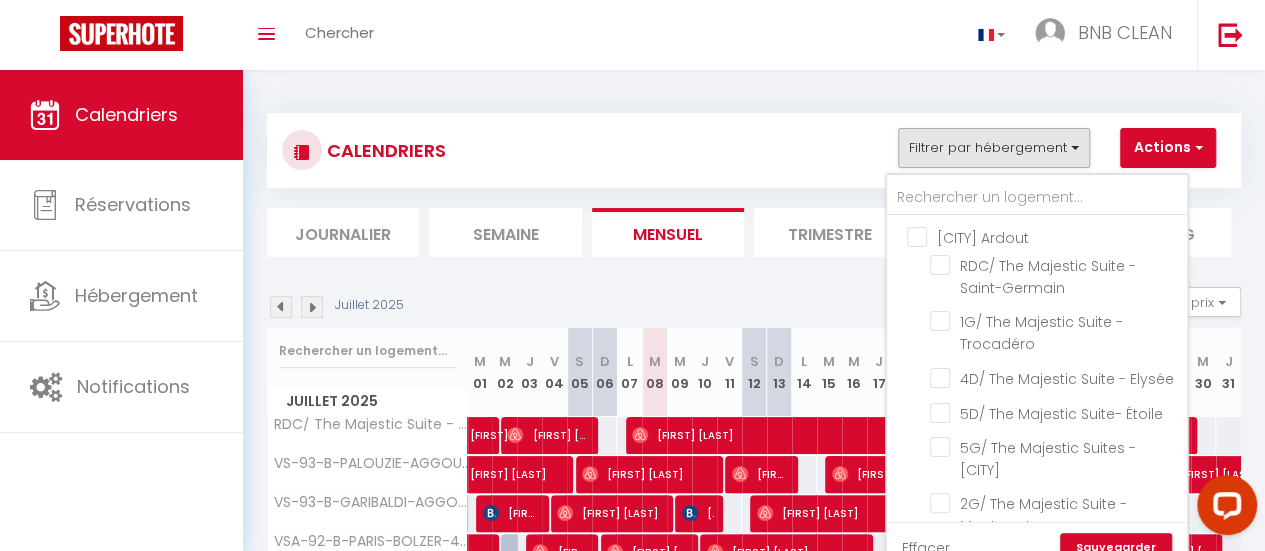click on "[CITY] Ardout       RDC/ The Majestic Suite - Saint-Germain     1G/ The Majestic Suite - Trocadéro     4D/ The Majestic Suite - Elysée     5D/ The Majestic Suite- Étoile     5G/ The Majestic Suites - Louvre     2G/ The Majestic Suite - Montmartre     3D/ The Majestic Suite     4G/ The Majestic Suite- Concorde" at bounding box center [1037, 430] 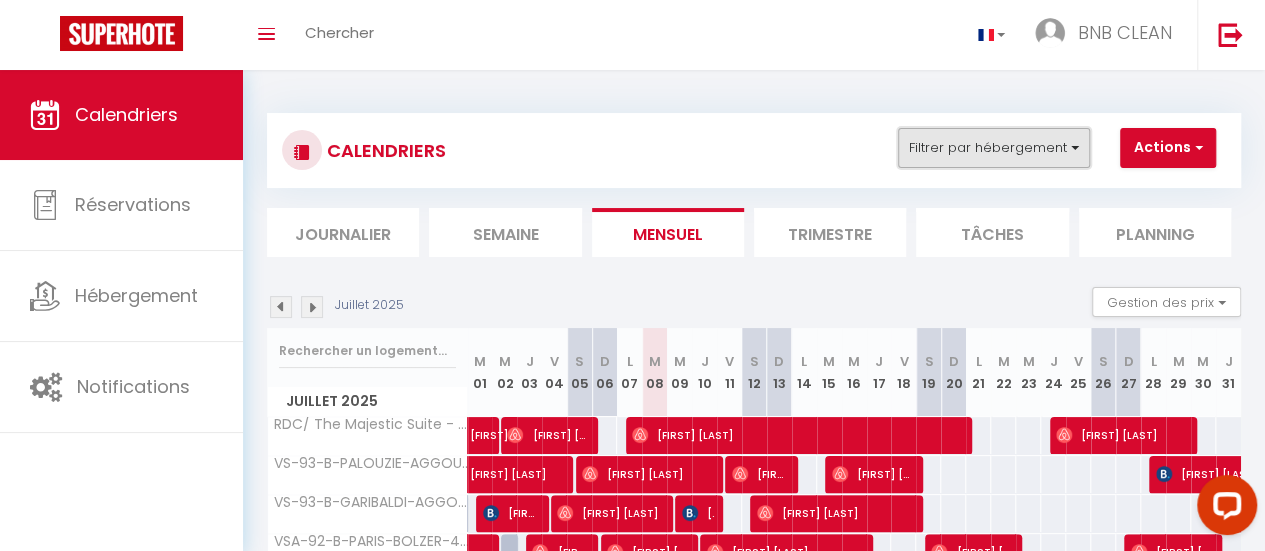 click on "Filtrer par hébergement" at bounding box center [994, 148] 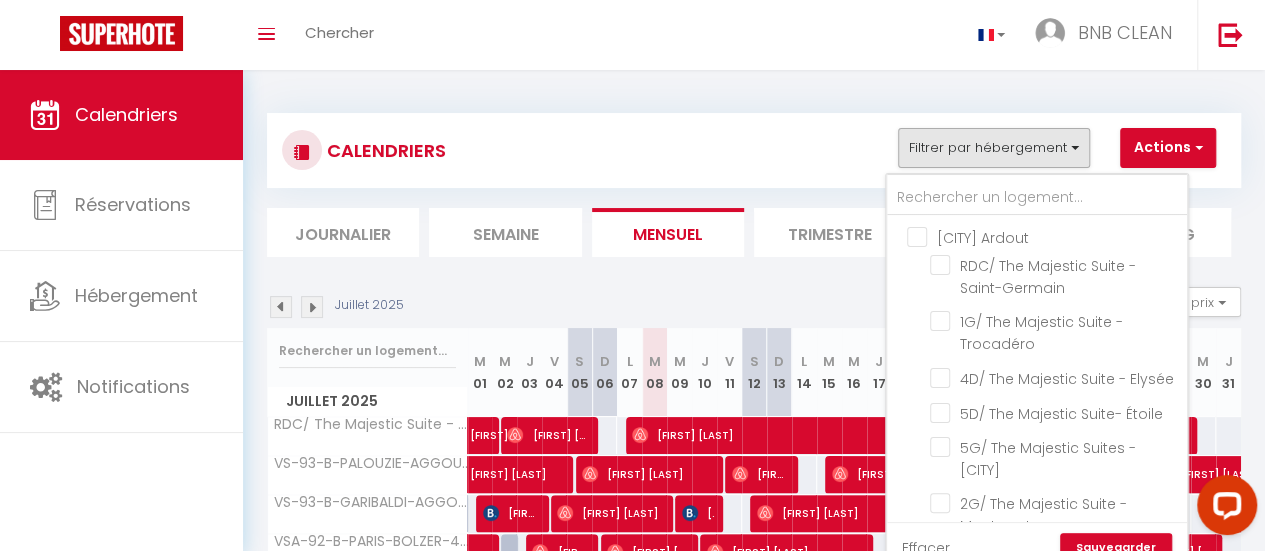 click on "[CITY] Ardout" at bounding box center [1057, 236] 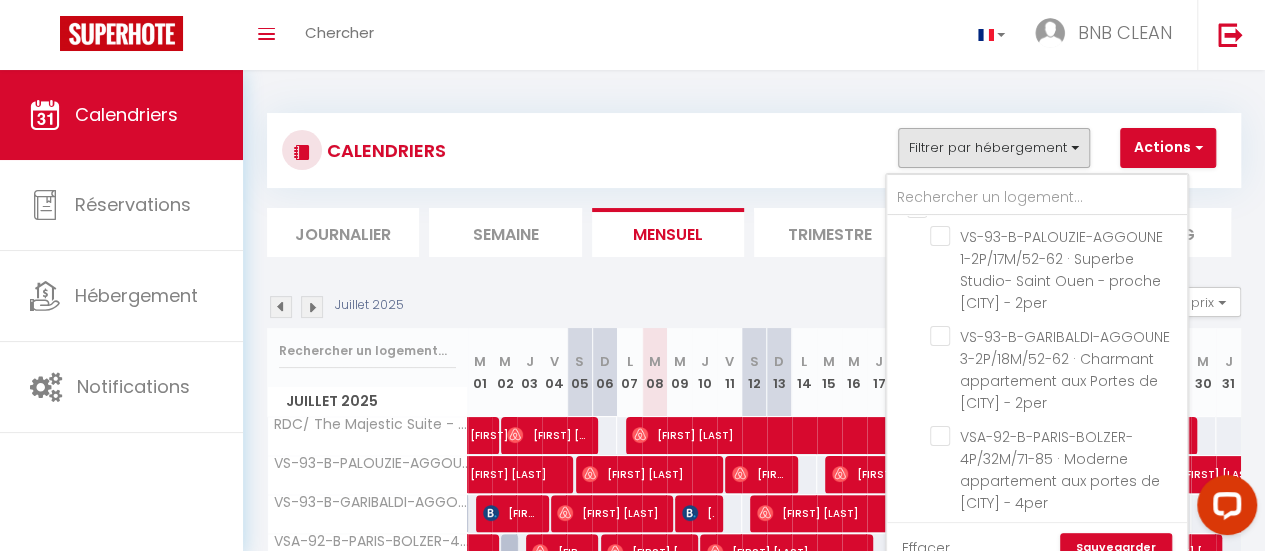 scroll, scrollTop: 661, scrollLeft: 0, axis: vertical 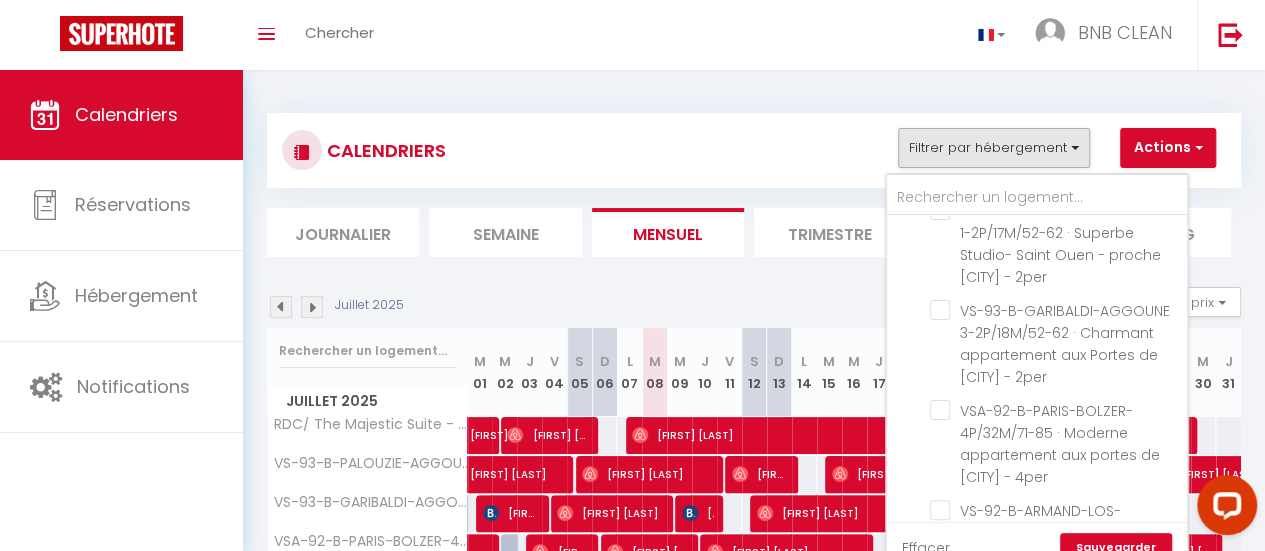 click on "Sauvegarder" at bounding box center (1116, 548) 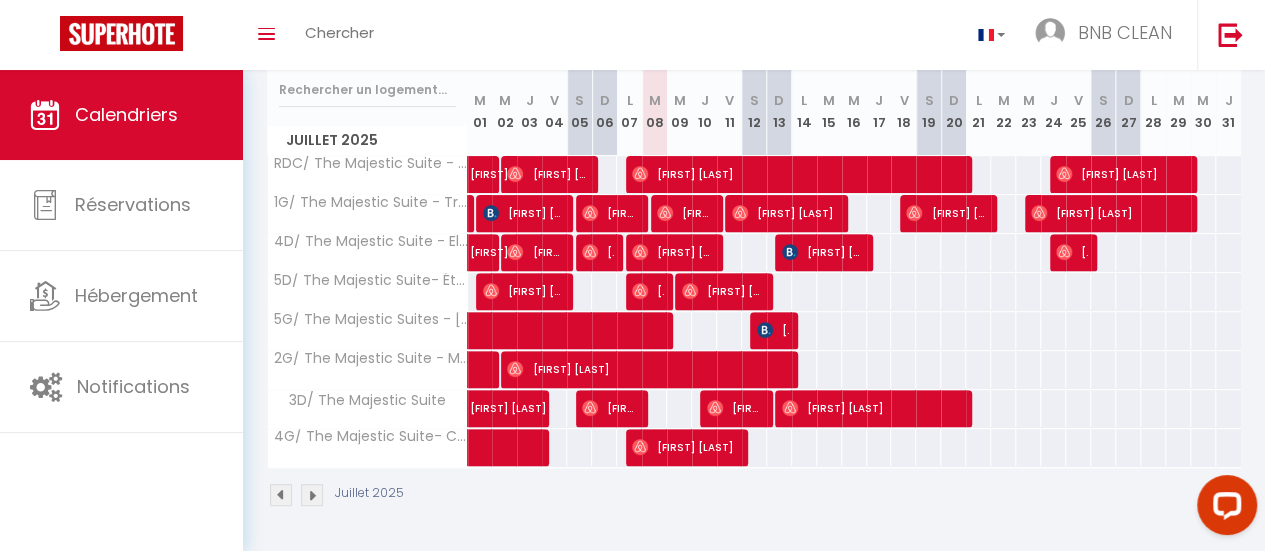 scroll, scrollTop: 0, scrollLeft: 0, axis: both 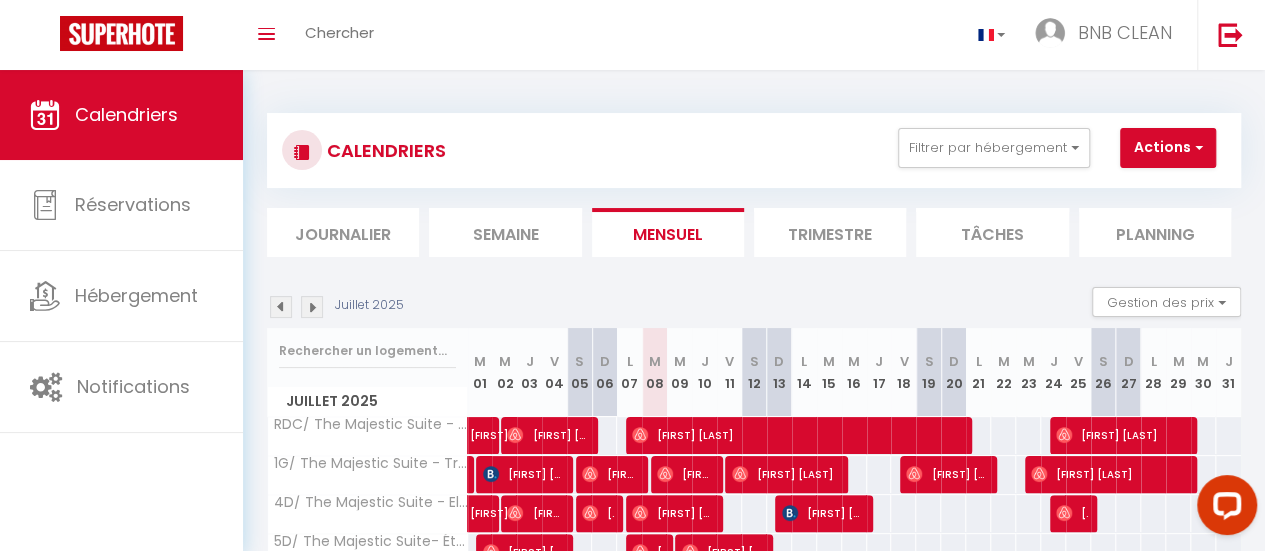 click on "Filtrer par hébergement
[CITY] Ardout       RDC/ The Majestic Suite - Saint-Germain     1G/ The Majestic Suite - Trocadéro     4D/ The Majestic Suite - Elysée     5D/ The Majestic Suite- Étoile     5G/ The Majestic Suites - Louvre     2G/ The Majestic Suite - Montmartre     3D/ The Majestic Suite     4G/ The Majestic Suite- Concorde     Teilhol       COURCELLE157 / Appartement Élégant et Moderne au Cœur de [CITY] 12ᵉ     TEILHOL / The Premium Suites - [CITY] 17ème     Autres       VS-93-B-PALOUZIE-AGGOUNE 1-2P/17M/52-62 · Superbe Studio-  Saint Ouen - proche [CITY] - 2per     VS-93-B-GARIBALDI-AGGOUNE 3-2P/18M/52-62 · Charmant appartement aux Portes de [CITY] - 2per     VSA-92-B-PARIS-BOLZER-4P/32M/71-85 · Moderne appartement aux portes de [CITY] - 4per     VS-92-B-ARMAND-LOS-6P/67M/96-115 · Brand New Apartment for 6ppl - near [CITY]     VS-93-B-PASTEUR-AGGOUNE 2-2P/18M/52-62 · Studio aux portes de [CITY]                Luxe Rouvet I Netflix I Calme" at bounding box center (912, 148) 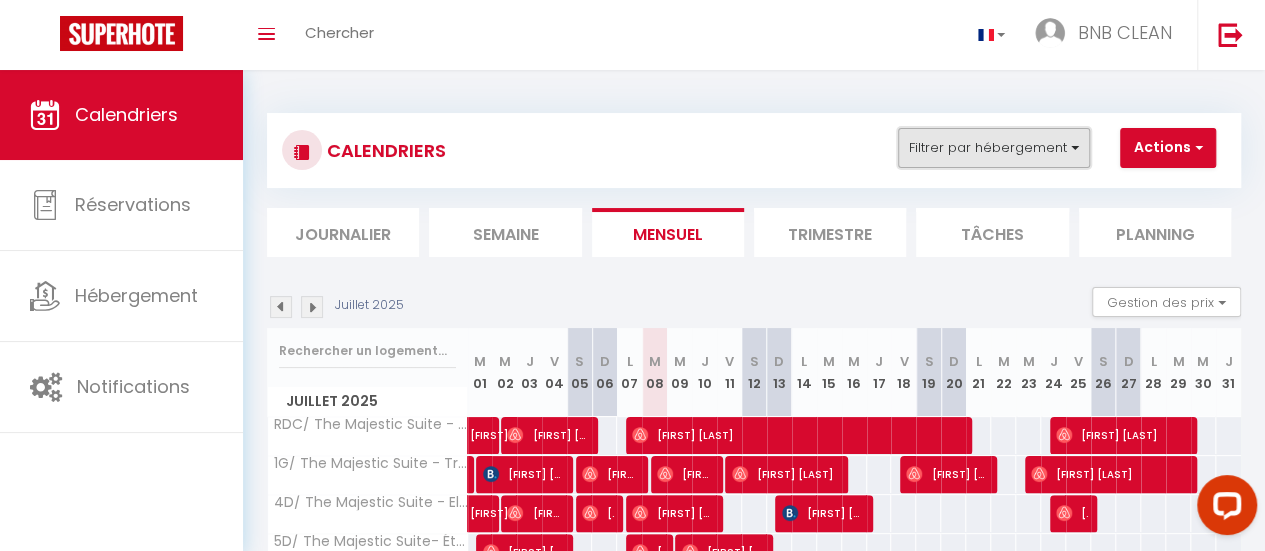 click on "Filtrer par hébergement" at bounding box center (994, 148) 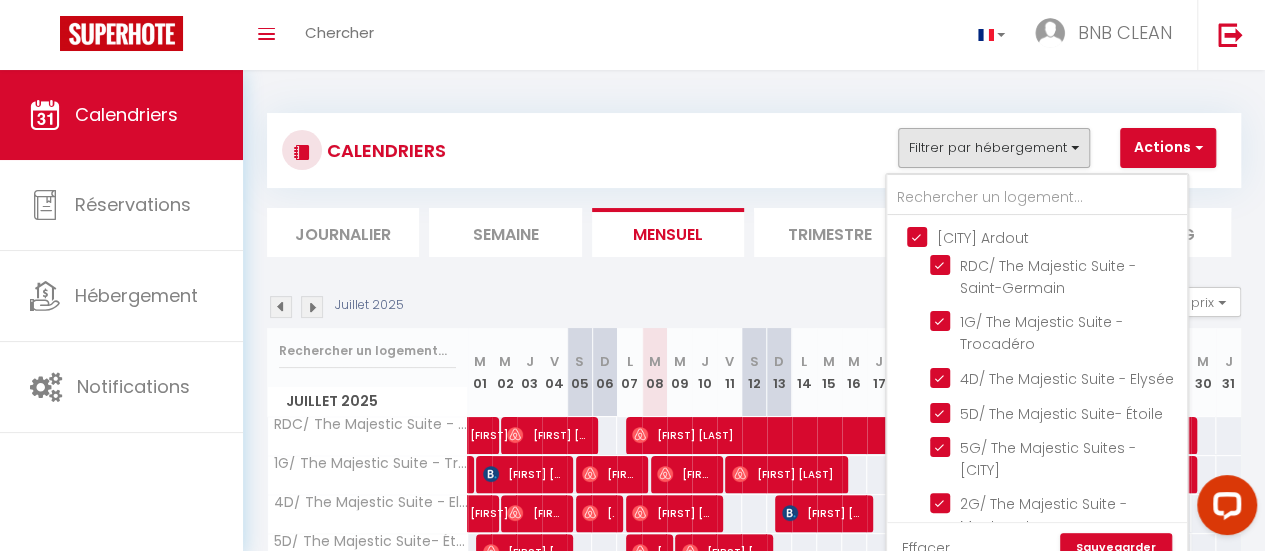 click on "[CITY] Ardout" at bounding box center [1057, 236] 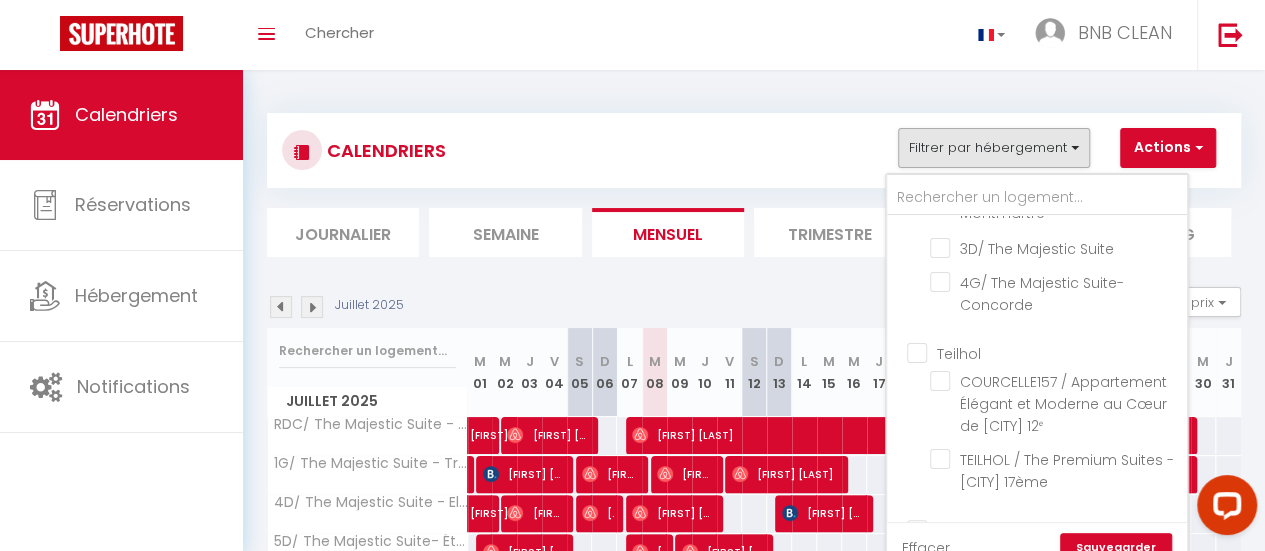 scroll, scrollTop: 315, scrollLeft: 0, axis: vertical 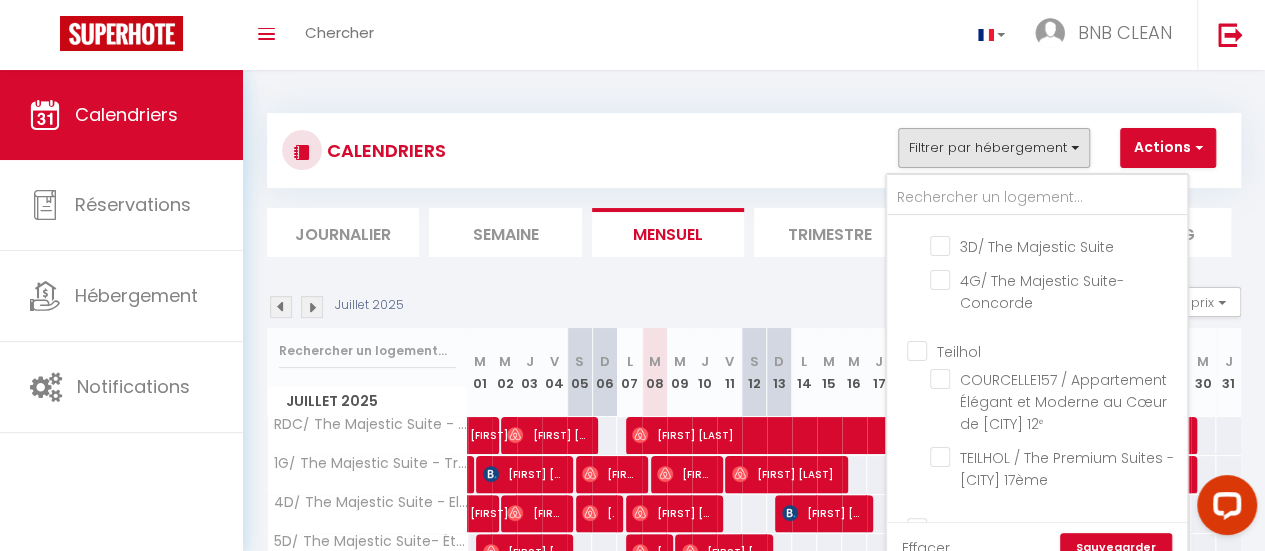 click on "Teilhol" at bounding box center [1057, 350] 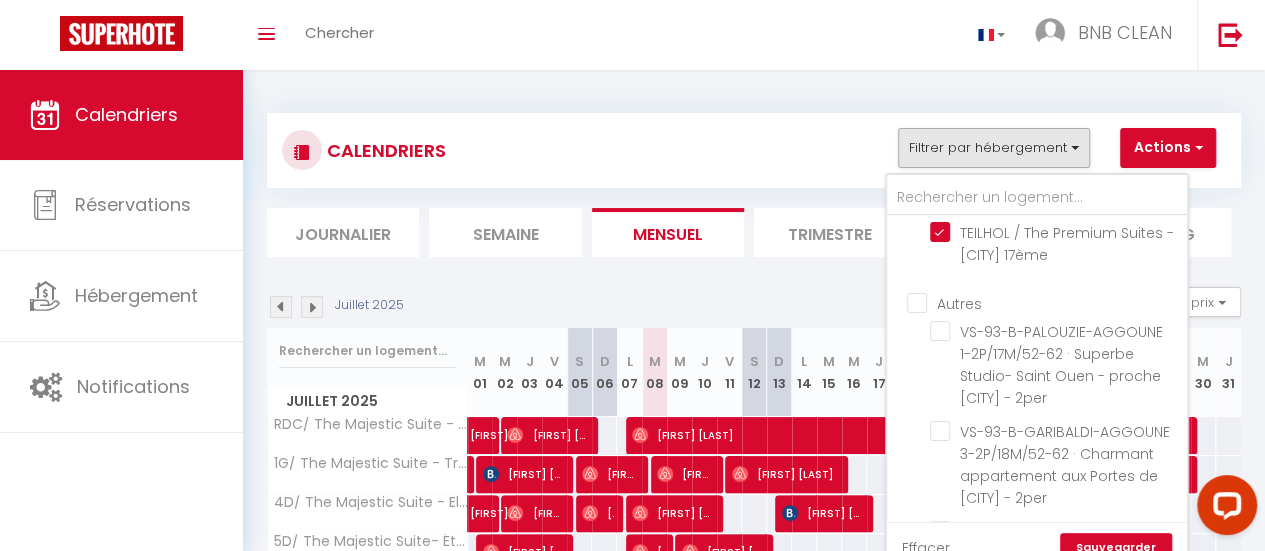 scroll, scrollTop: 539, scrollLeft: 0, axis: vertical 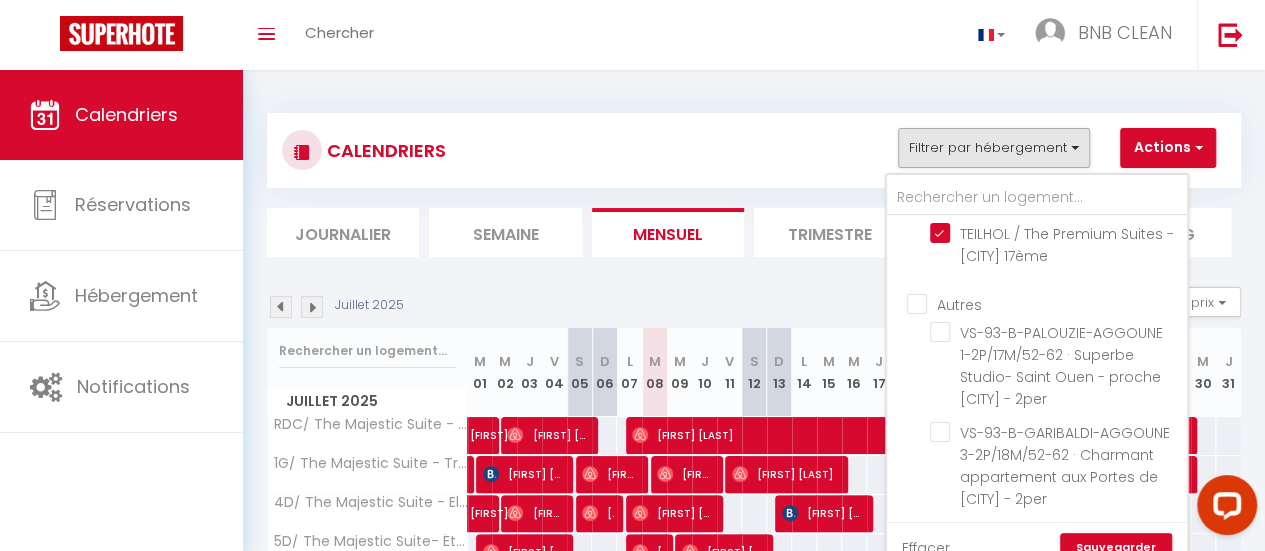 click on "Autres" at bounding box center (1057, 303) 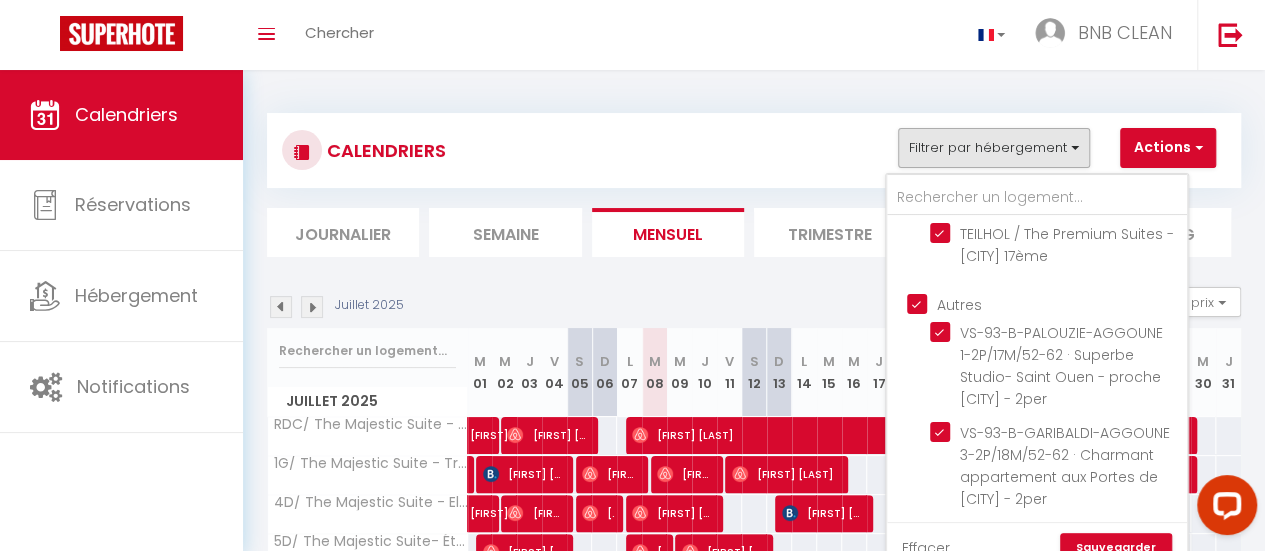 scroll, scrollTop: 1176, scrollLeft: 0, axis: vertical 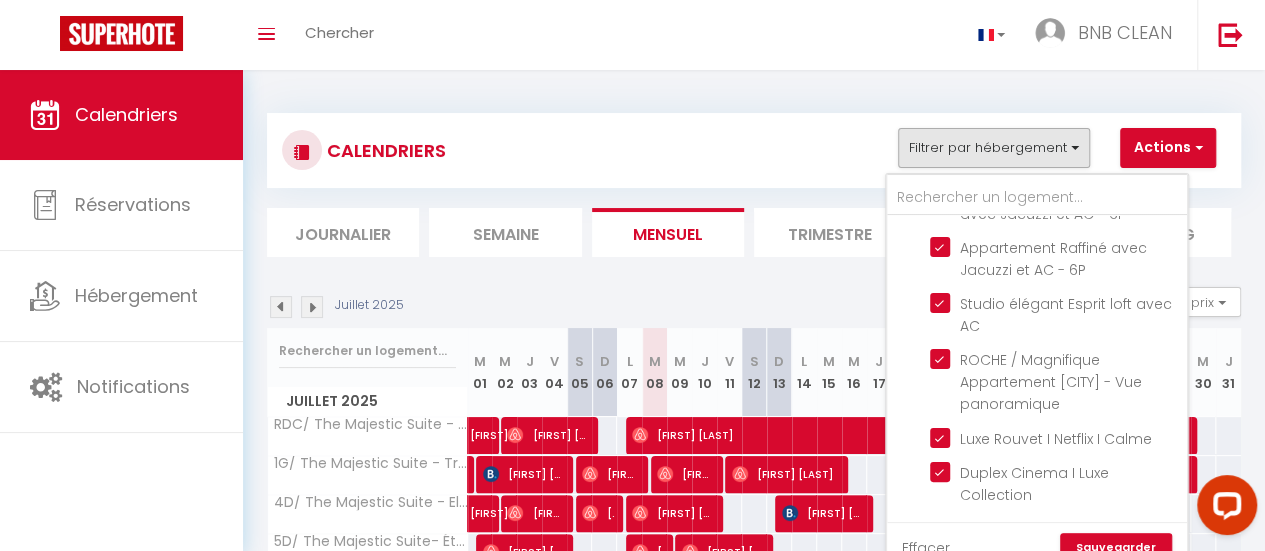 click on "Sauvegarder" at bounding box center (1116, 548) 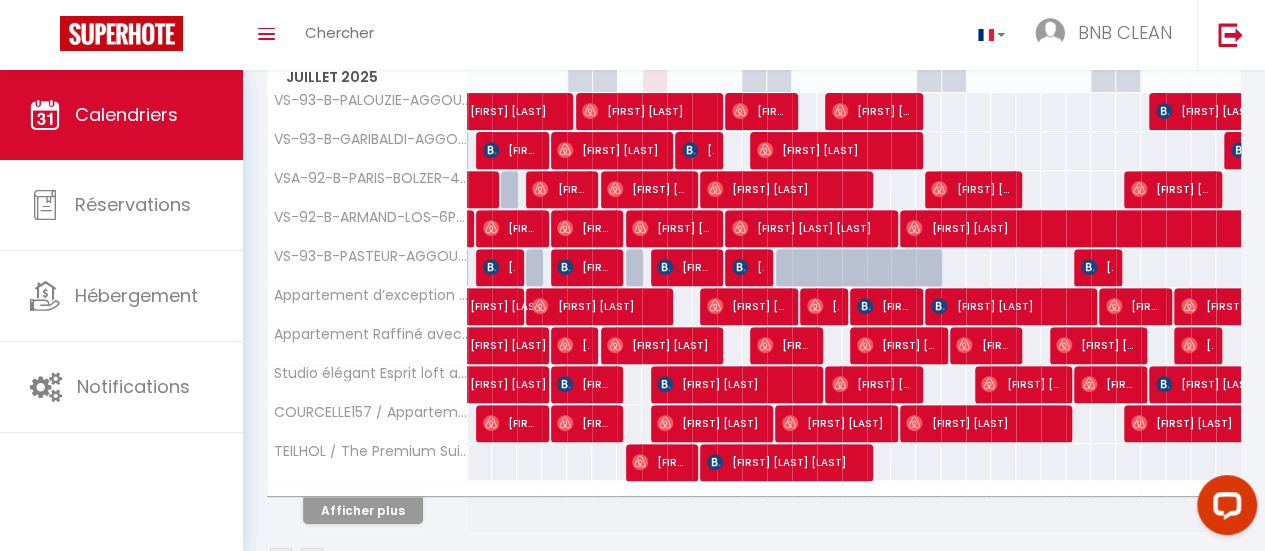 scroll, scrollTop: 373, scrollLeft: 0, axis: vertical 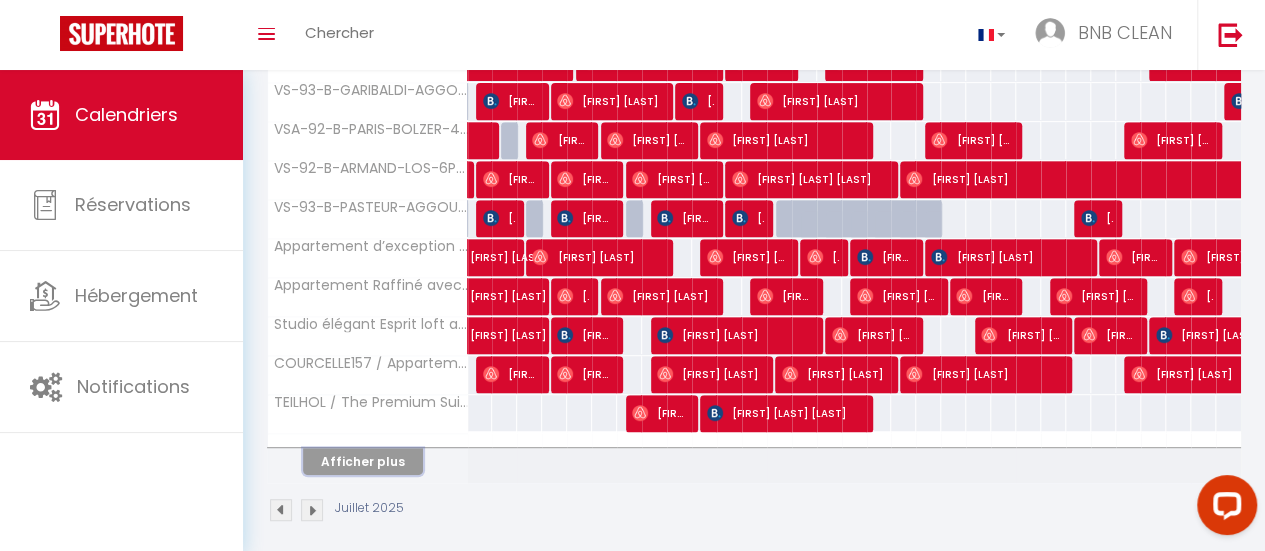 click on "Afficher plus" at bounding box center (363, 461) 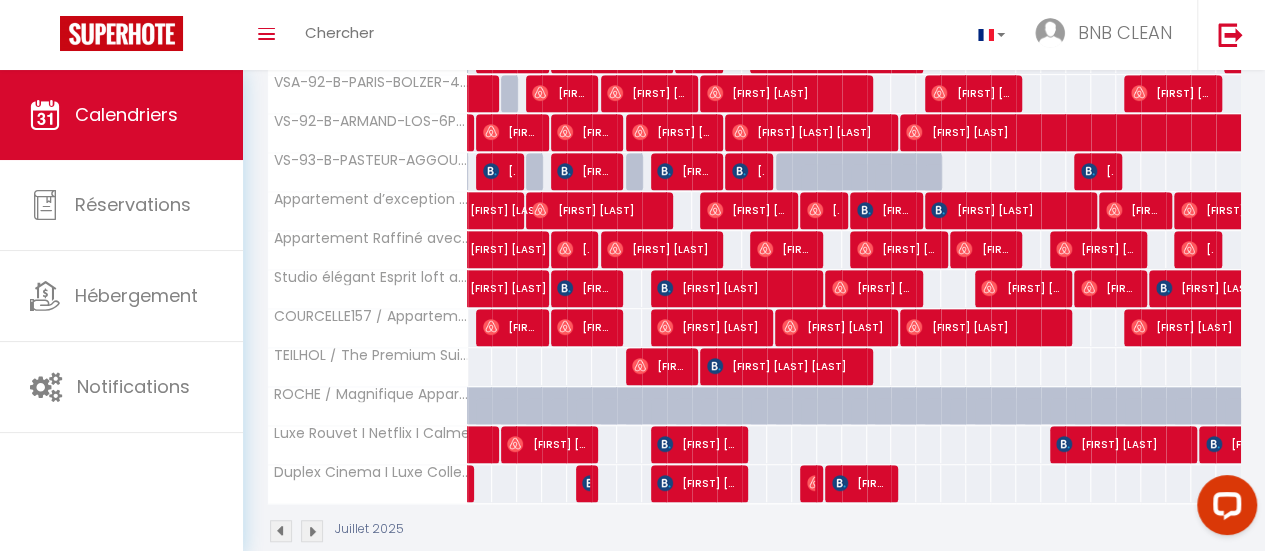 scroll, scrollTop: 422, scrollLeft: 0, axis: vertical 